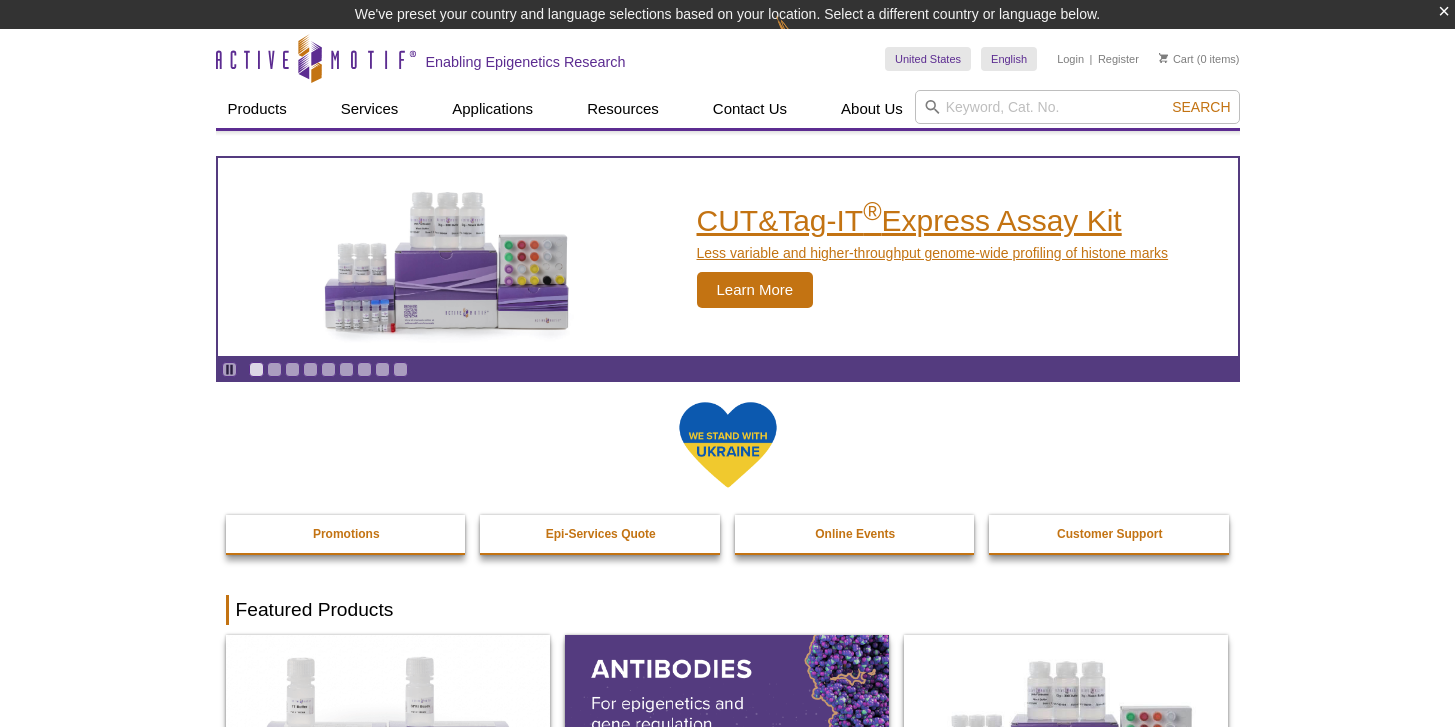scroll, scrollTop: 0, scrollLeft: 0, axis: both 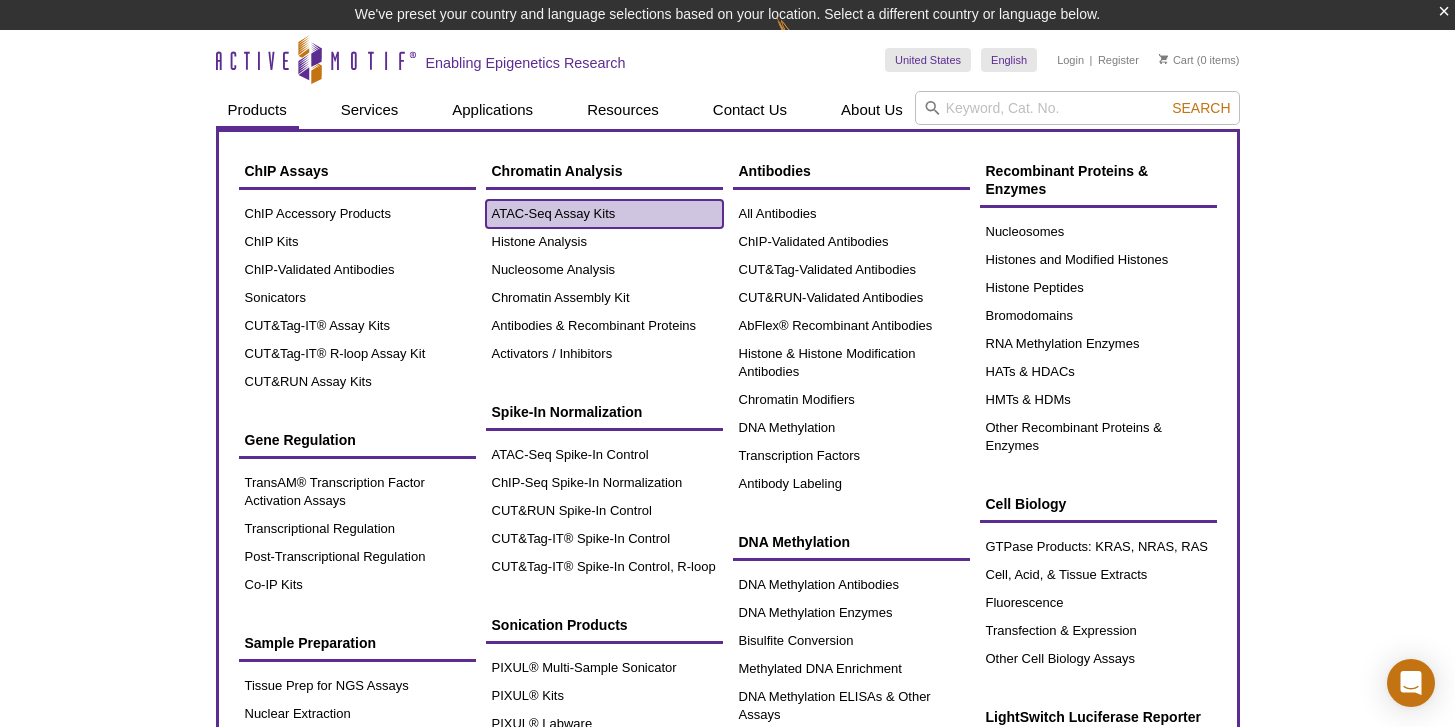 click on "ATAC-Seq Assay Kits" at bounding box center (604, 214) 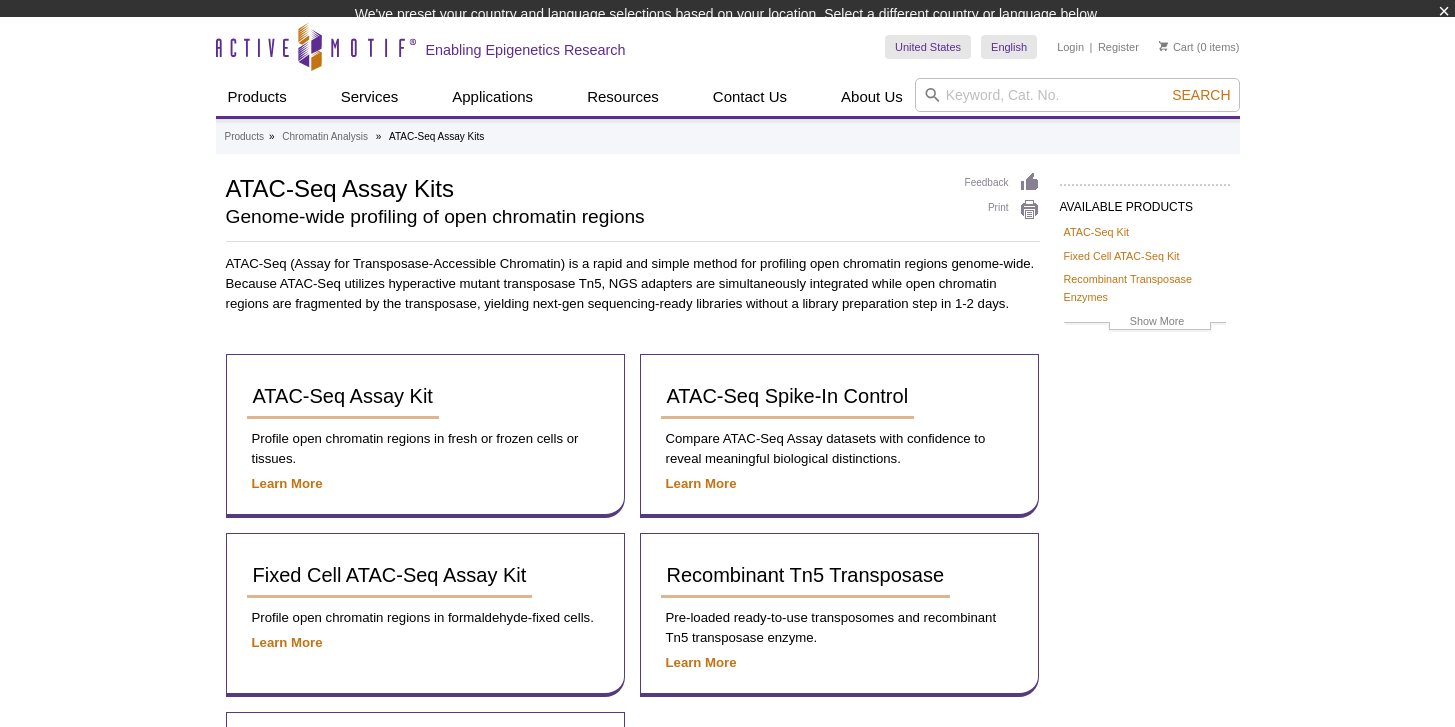 scroll, scrollTop: 0, scrollLeft: 0, axis: both 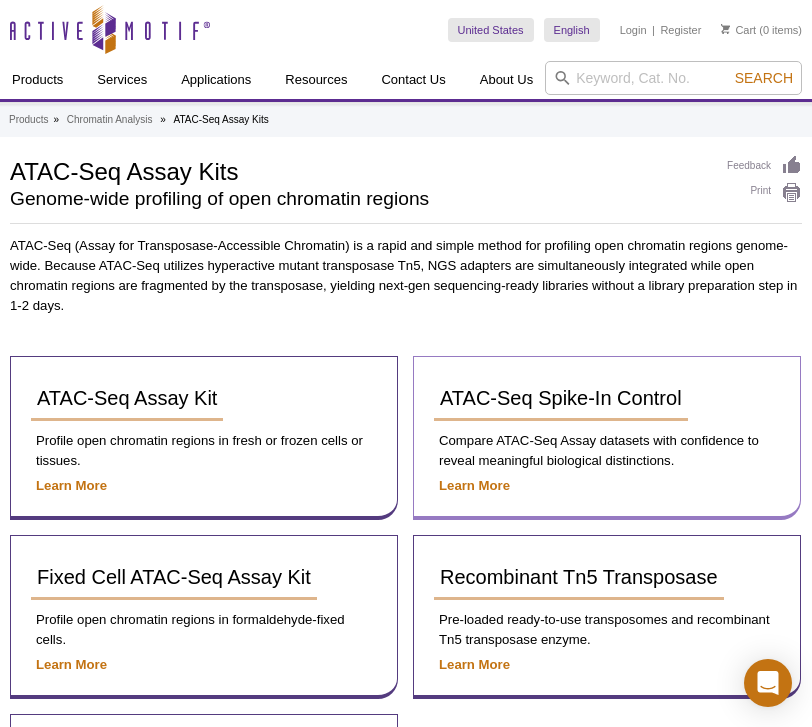 click on "Compare ATAC-Seq Assay datasets with confidence to reveal meaningful biological distinctions." at bounding box center (607, 451) 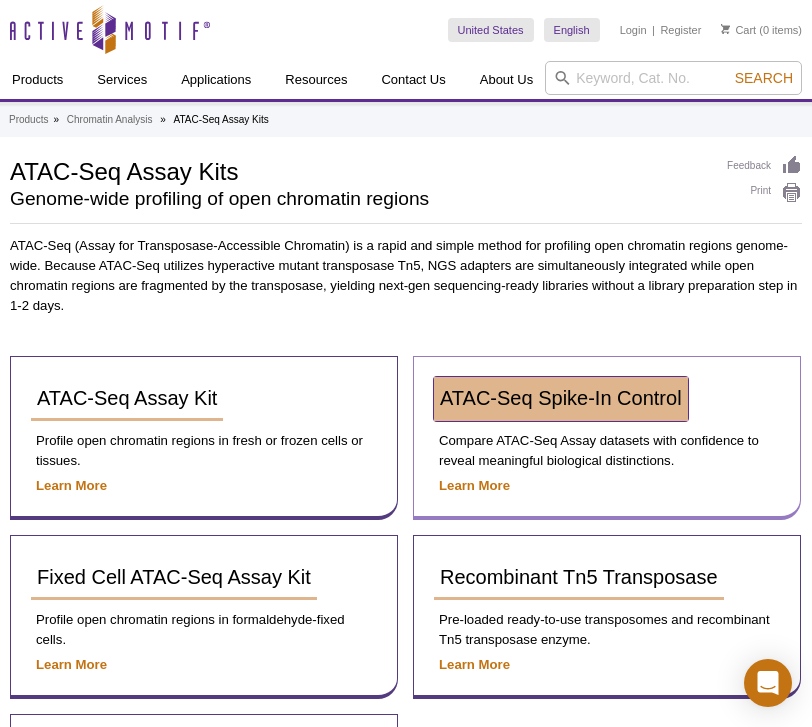 click on "ATAC-Seq Spike-In Control" at bounding box center [561, 399] 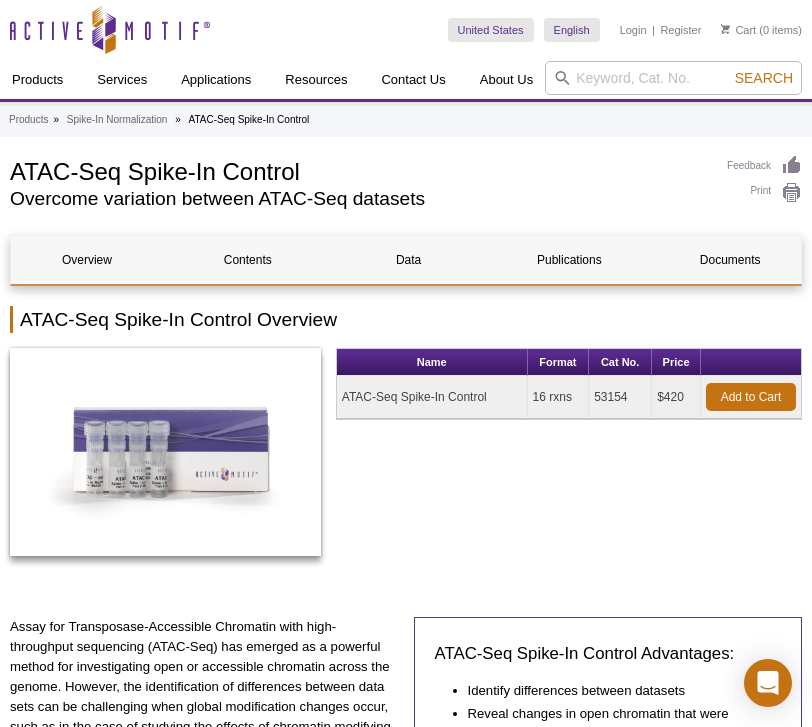 scroll, scrollTop: 0, scrollLeft: 0, axis: both 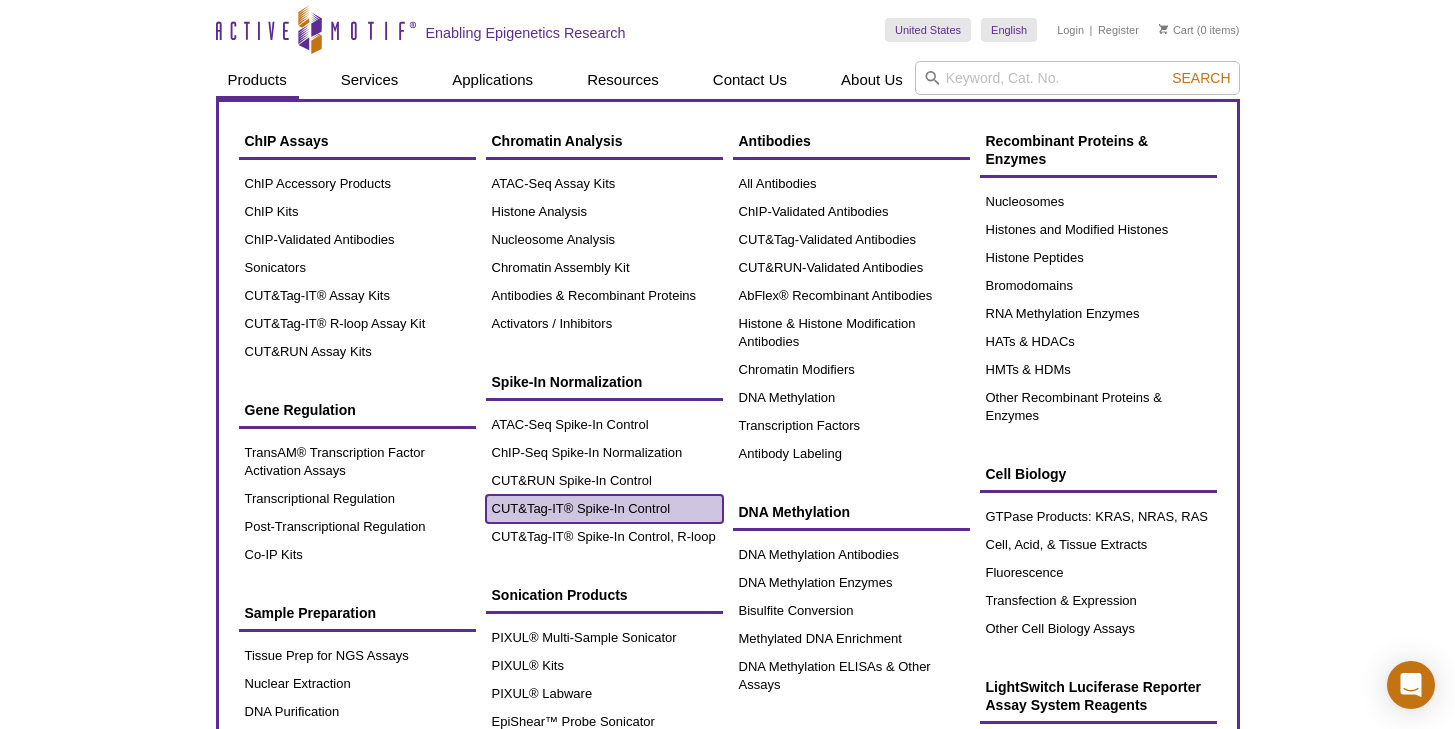 click on "CUT&Tag-IT® Spike-In Control" at bounding box center (604, 509) 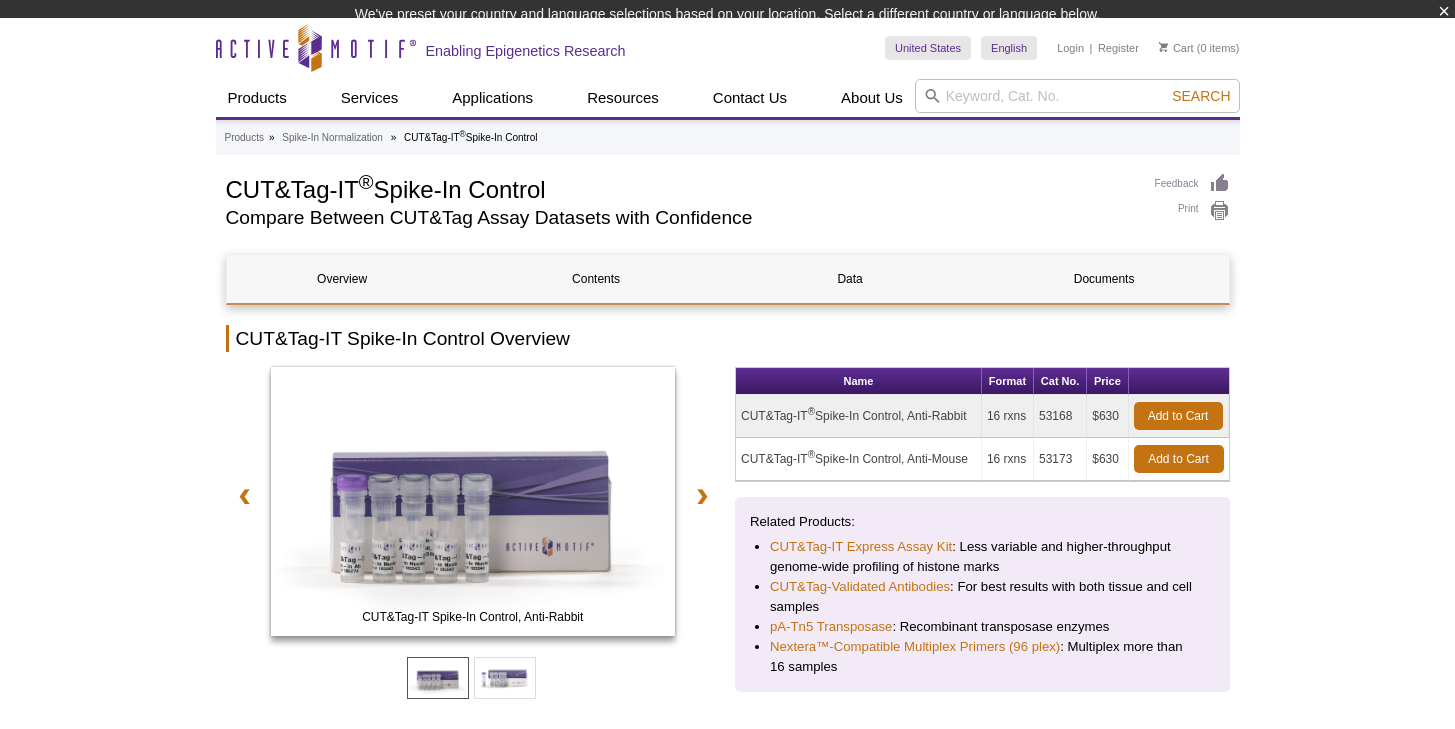 scroll, scrollTop: 0, scrollLeft: 0, axis: both 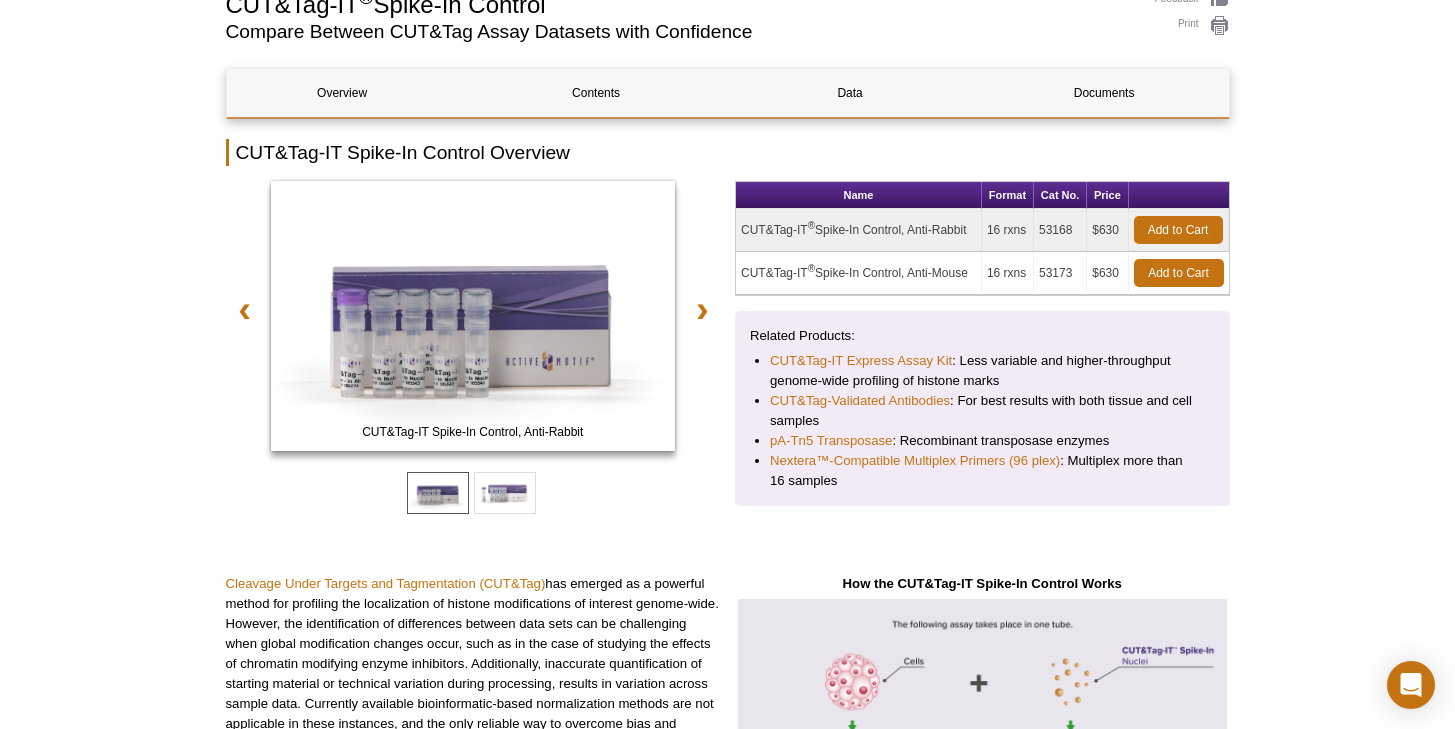 click on "Active Motif Logo
Enabling Epigenetics Research
0
Search
Skip to content
Active Motif Logo
Enabling Epigenetics Research
United States
Australia
Austria
Belgium
Brazil
Canada
China Czech Republic India" at bounding box center [727, 1669] 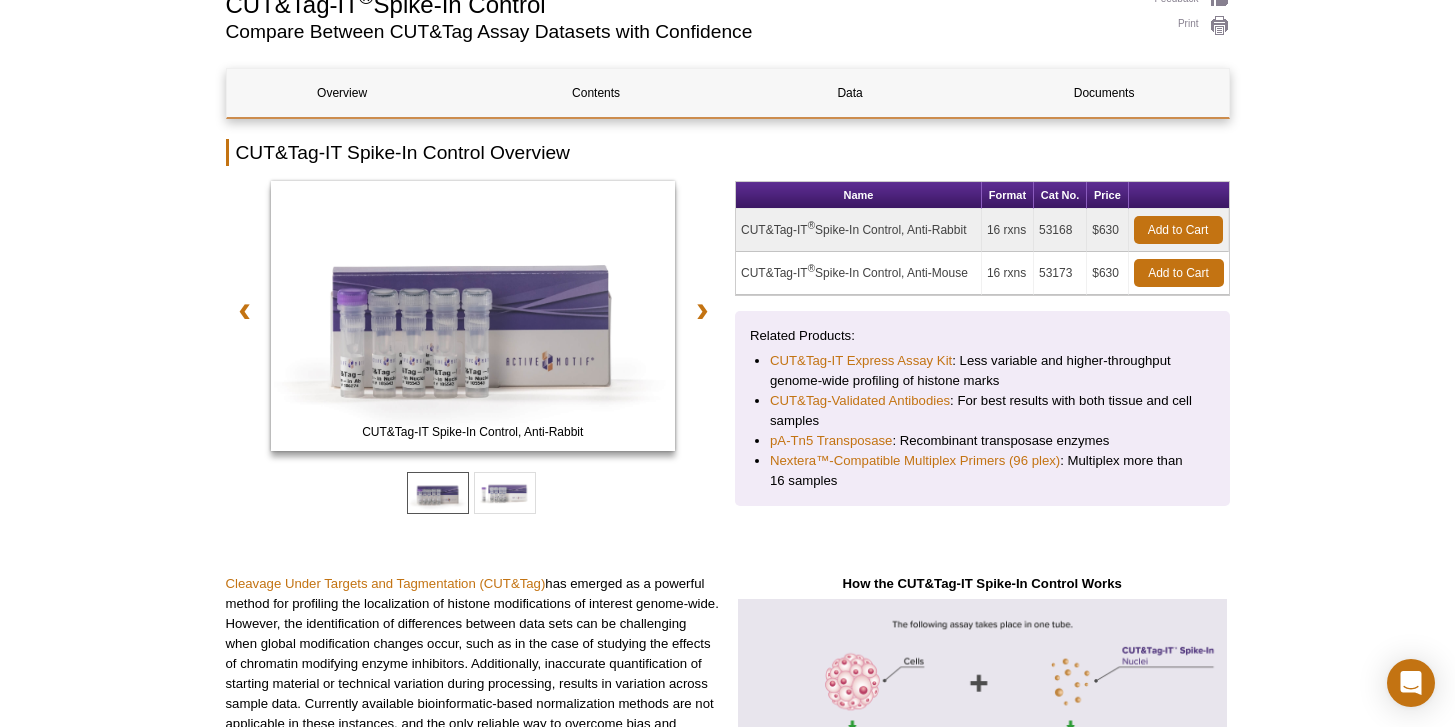 click on "Active Motif Logo
Enabling Epigenetics Research
0
Search
Skip to content
Active Motif Logo
Enabling Epigenetics Research
United States
Australia
Austria
Belgium
Brazil
Canada
China Czech Republic India" at bounding box center [727, 1669] 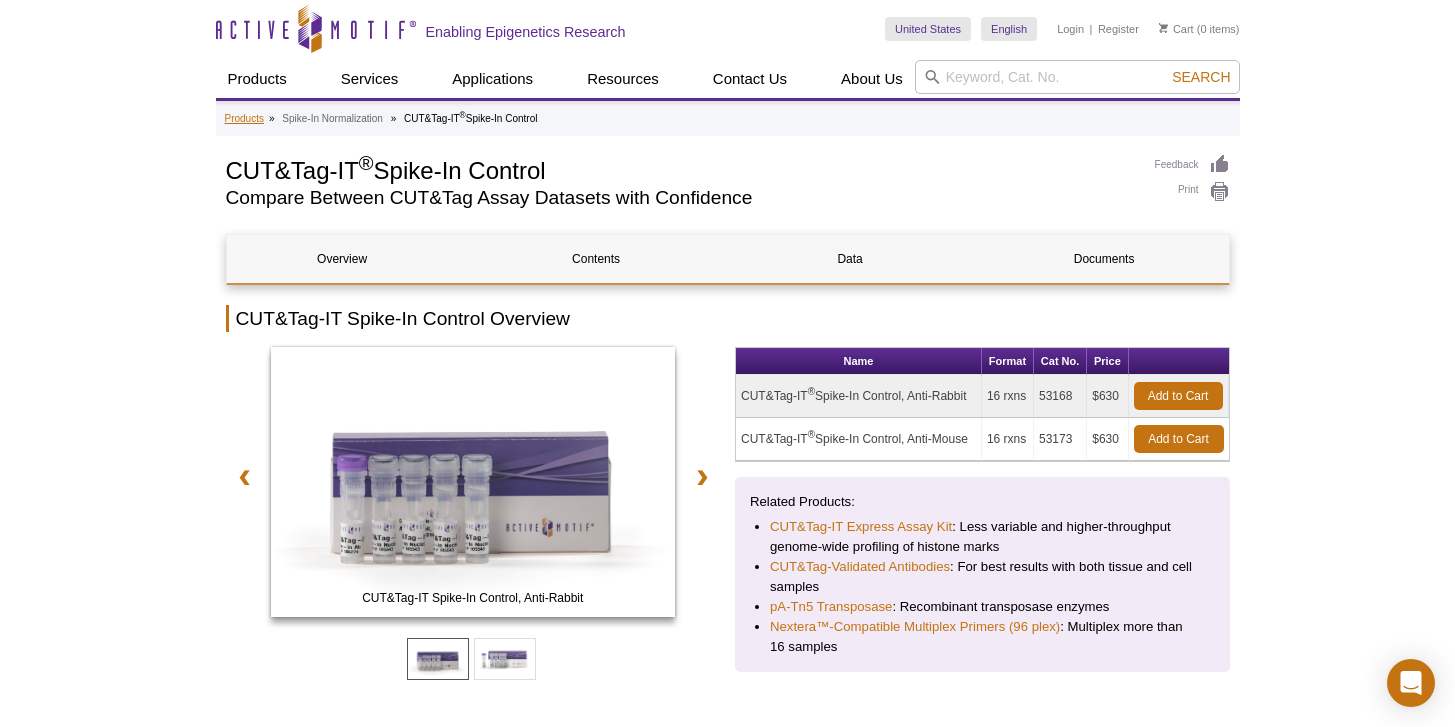 scroll, scrollTop: 0, scrollLeft: 0, axis: both 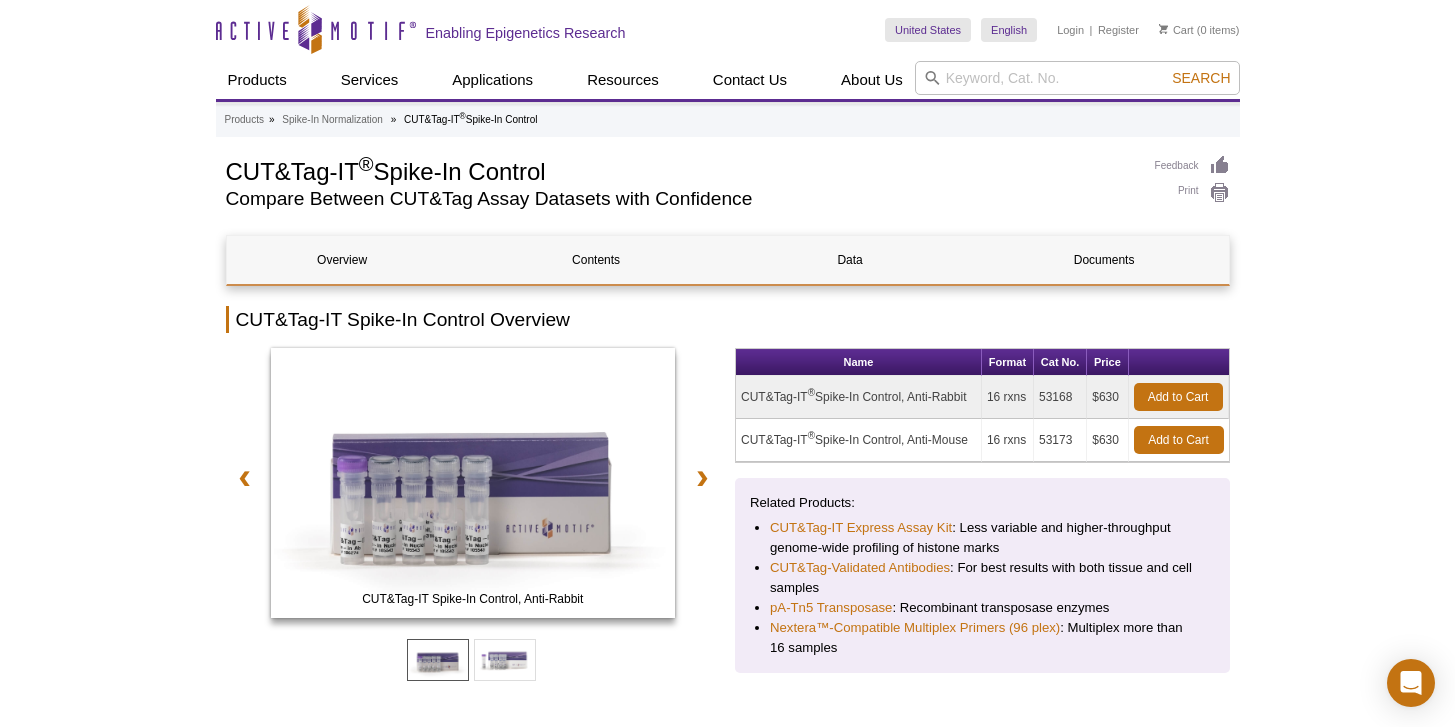 click on "Related Products:
CUT&Tag-IT Express Assay Kit : Less variable and higher-throughput genome-wide profiling of histone marks
CUT&Tag-Validated Antibodies : For best results with both tissue and cell samples
pA-Tn5 Transposase : Recombinant transposase enzymes
Nextera™-Compatible Multiplex Primers (96 plex) : Multiplex more than 16 samples" at bounding box center (982, 575) 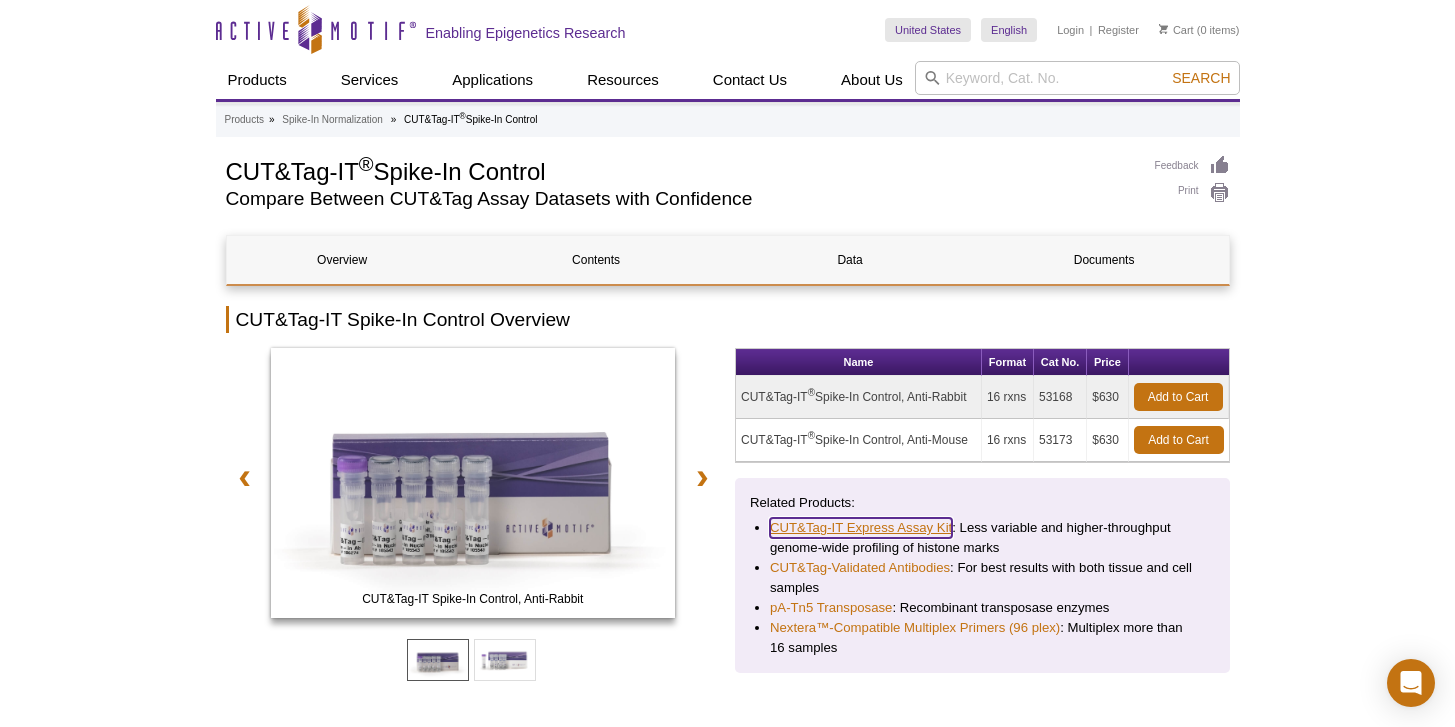 click on "CUT&Tag-IT Express Assay Kit" at bounding box center (861, 528) 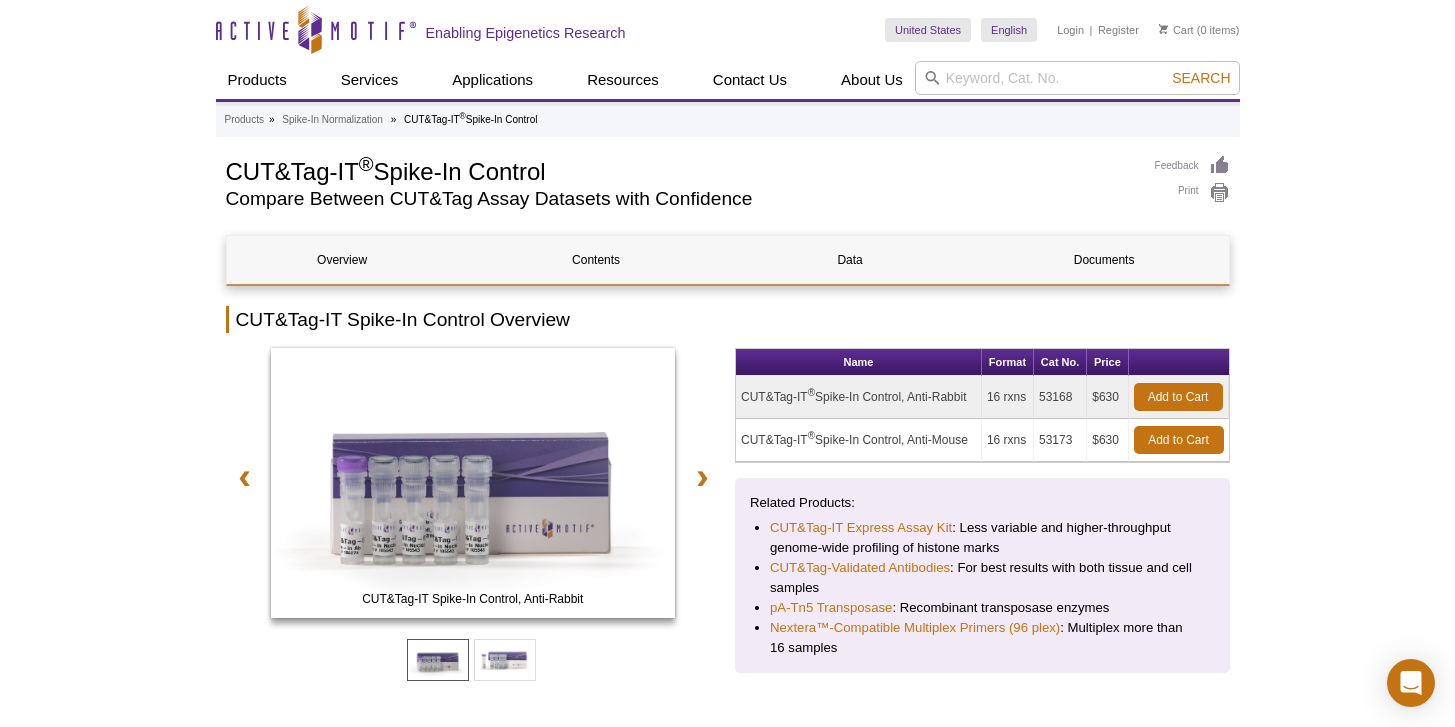 click on "Active Motif Logo
Enabling Epigenetics Research
0
Search
Skip to content
Active Motif Logo
Enabling Epigenetics Research
United States
Australia
Austria
Belgium
Brazil
Canada
China Czech Republic India" at bounding box center (727, 1836) 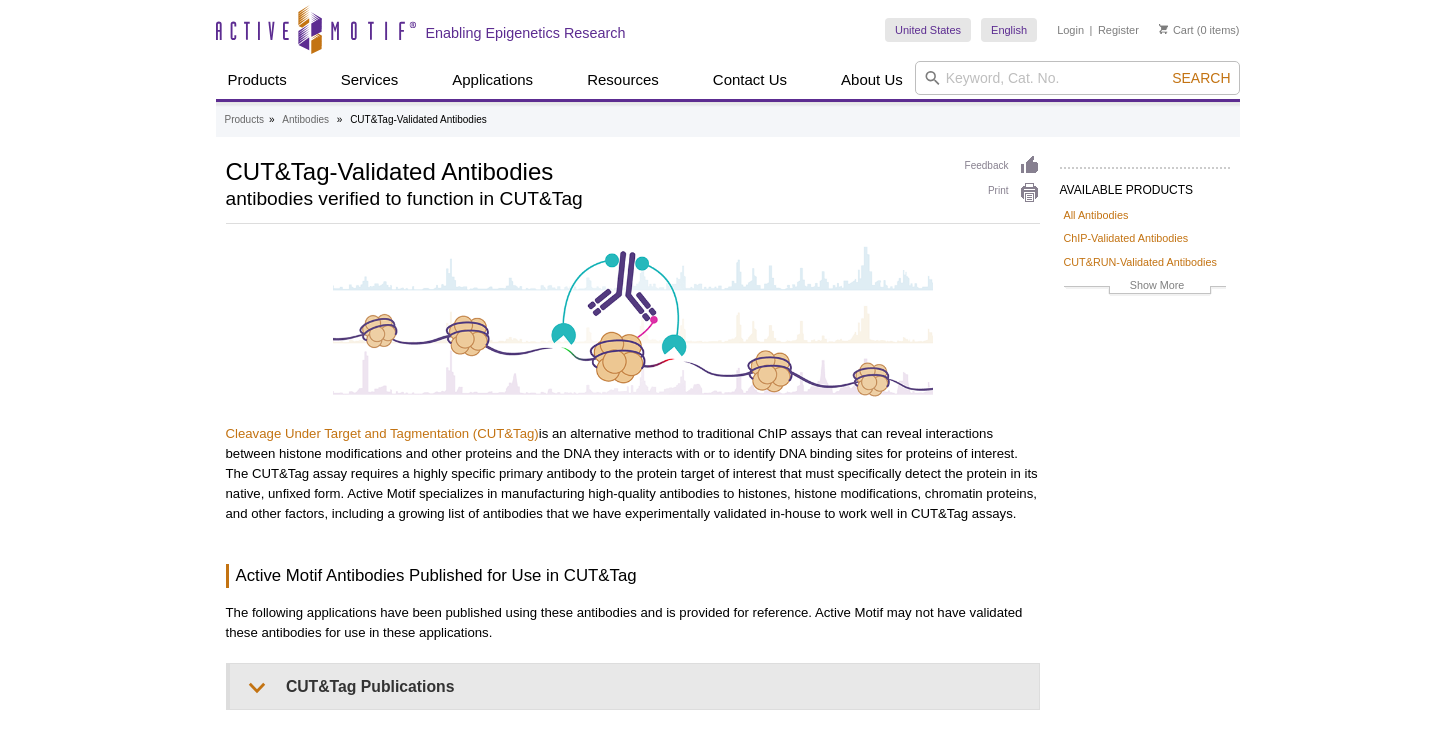 scroll, scrollTop: 0, scrollLeft: 0, axis: both 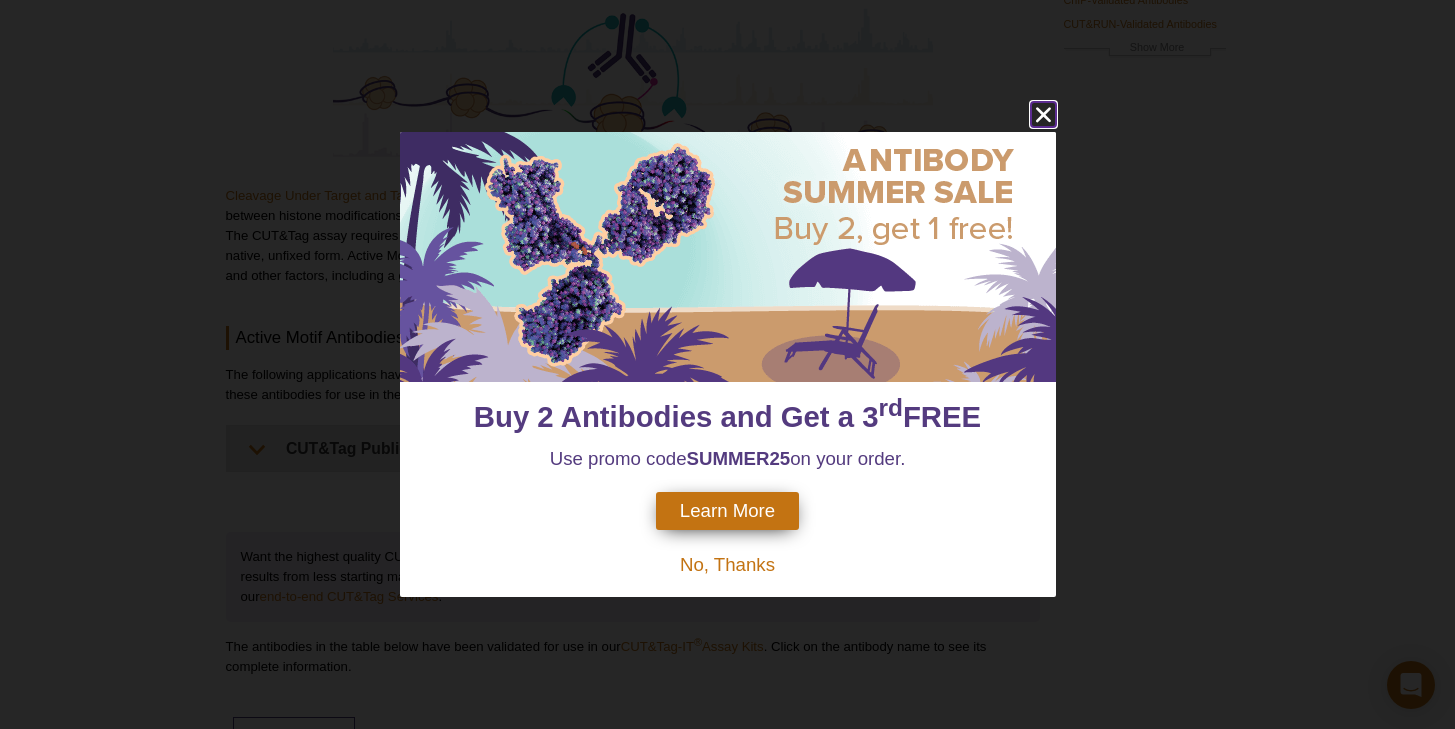 click 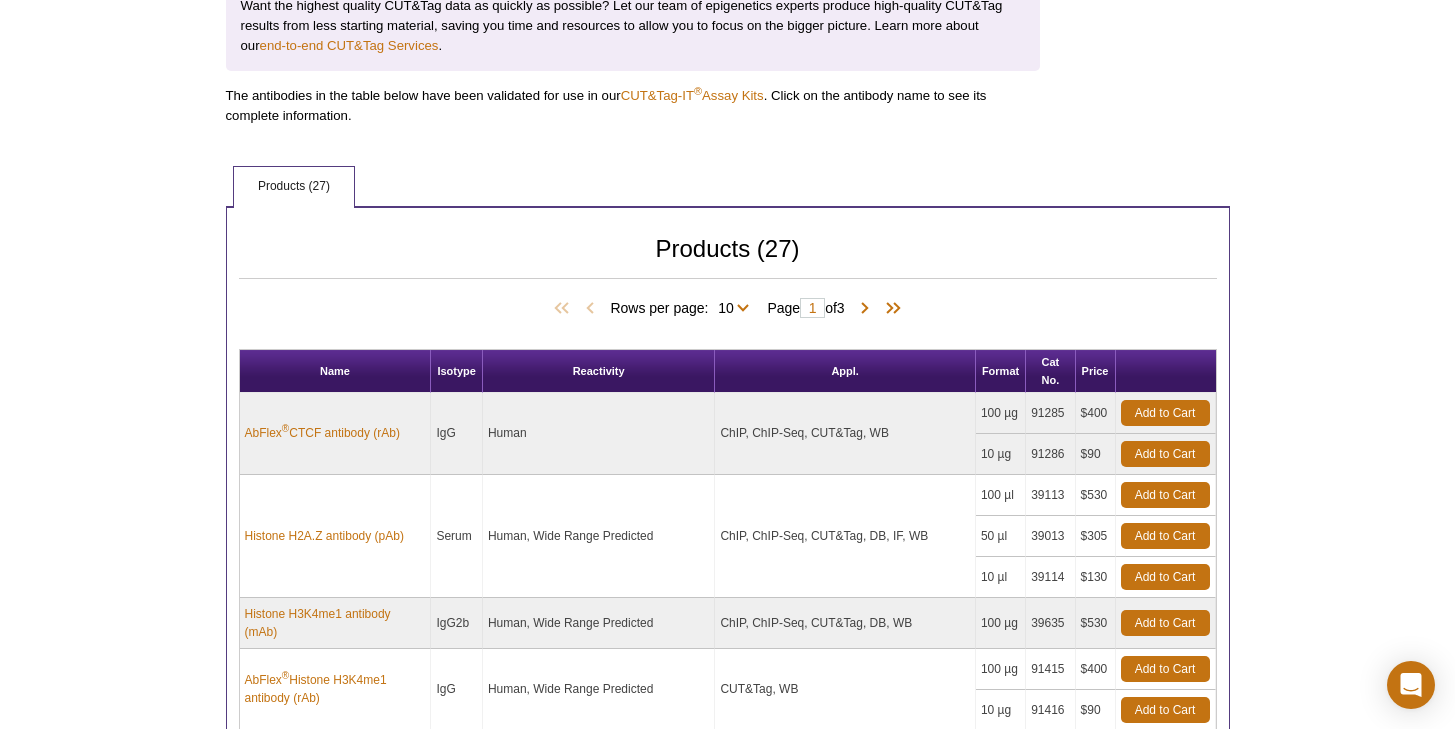 scroll, scrollTop: 98, scrollLeft: 0, axis: vertical 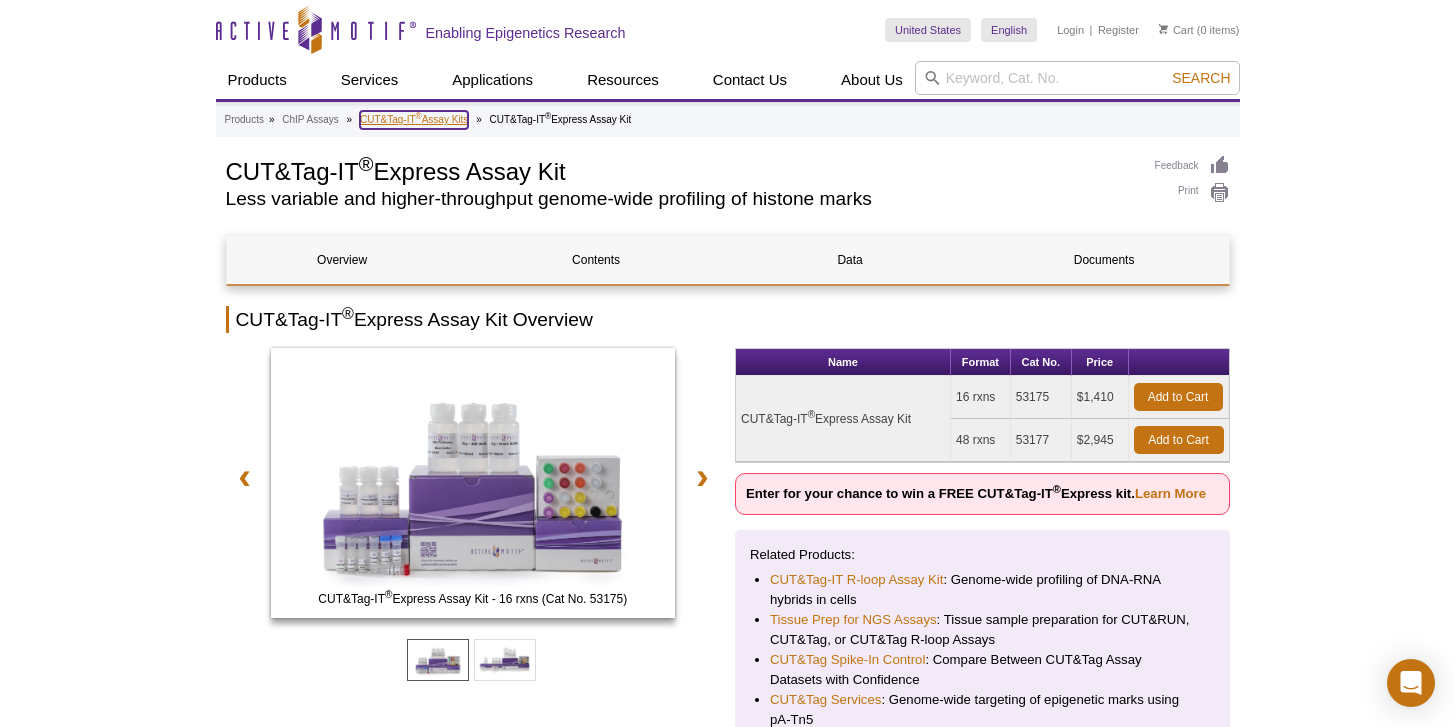 click on "CUT&Tag-IT ®  Assay Kits" at bounding box center [414, 120] 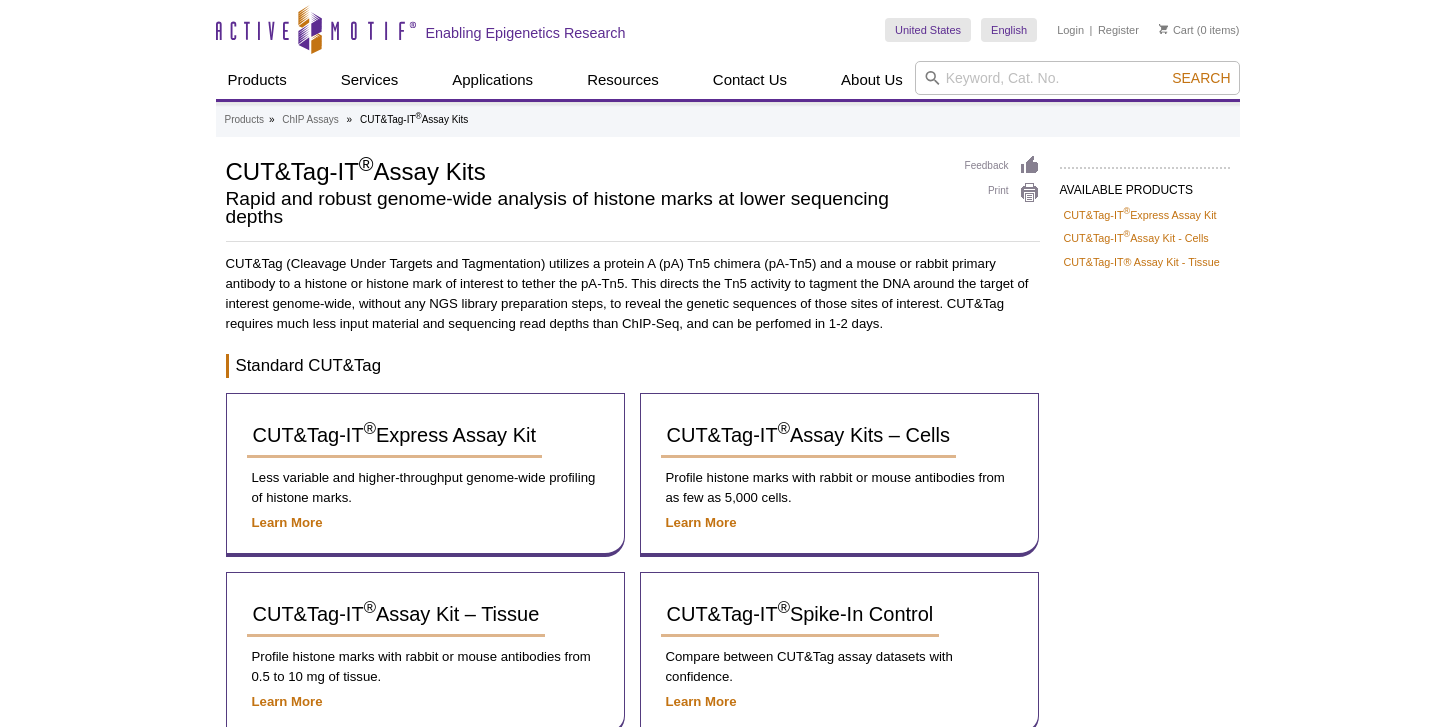 scroll, scrollTop: 0, scrollLeft: 0, axis: both 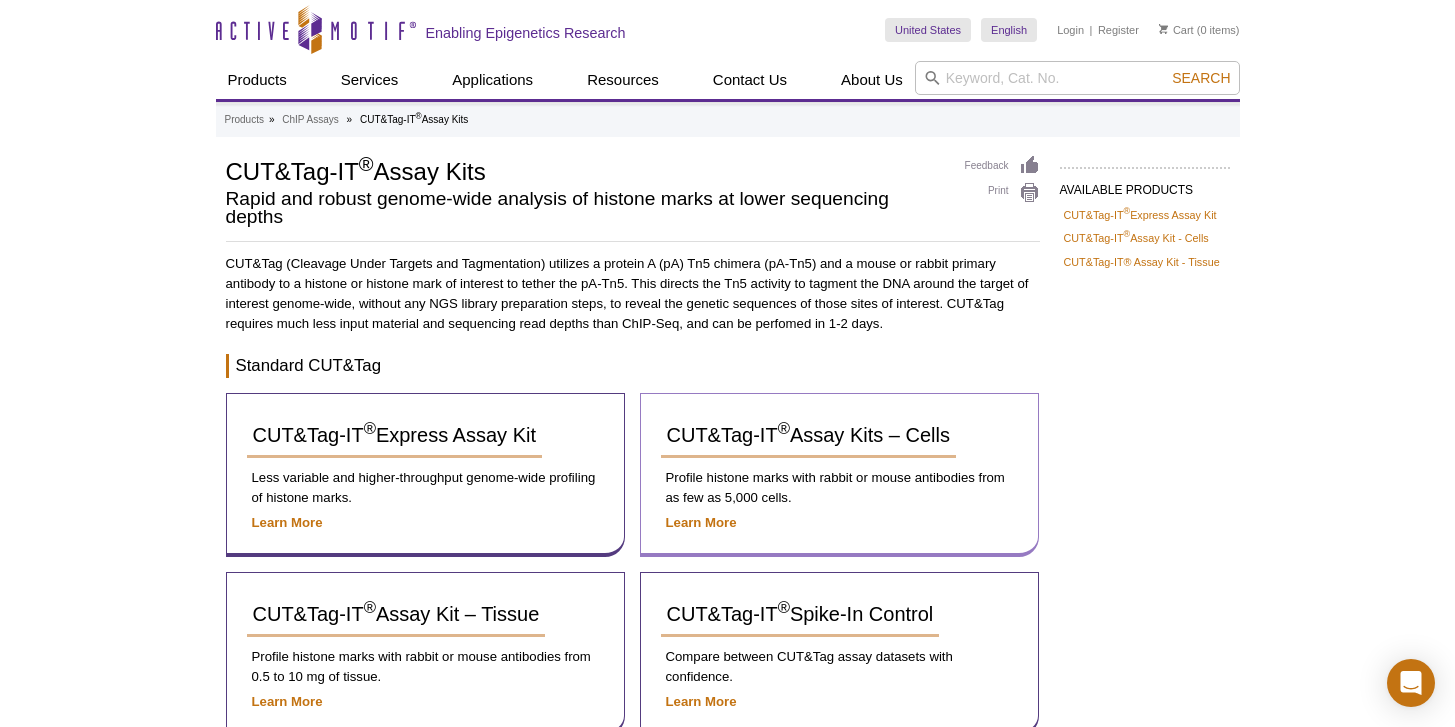 click on "CUT&Tag-IT ®  Assay Kits – Cells
Profile histone marks with rabbit or mouse antibodies from as few as 5,000 cells.
Learn More" at bounding box center (839, 475) 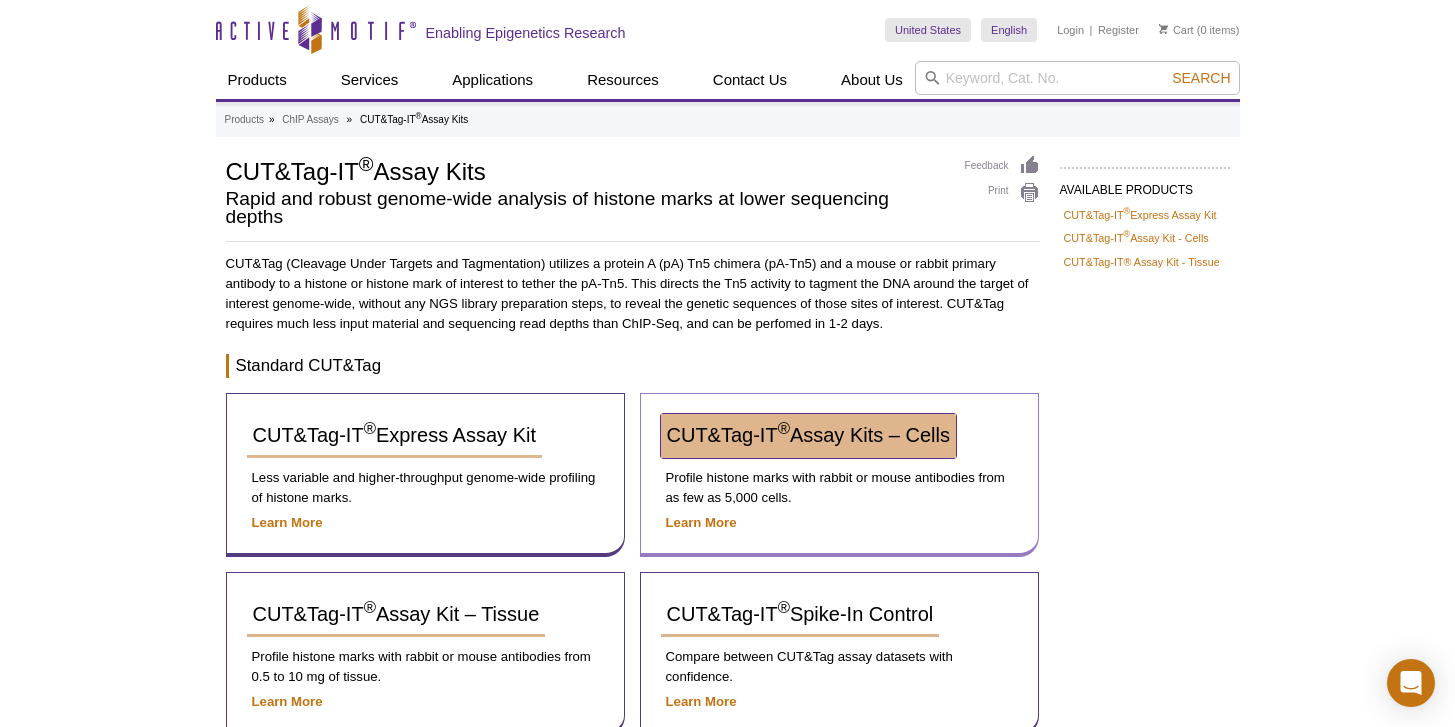 click on "CUT&Tag-IT ®  Assay Kits – Cells" at bounding box center (808, 435) 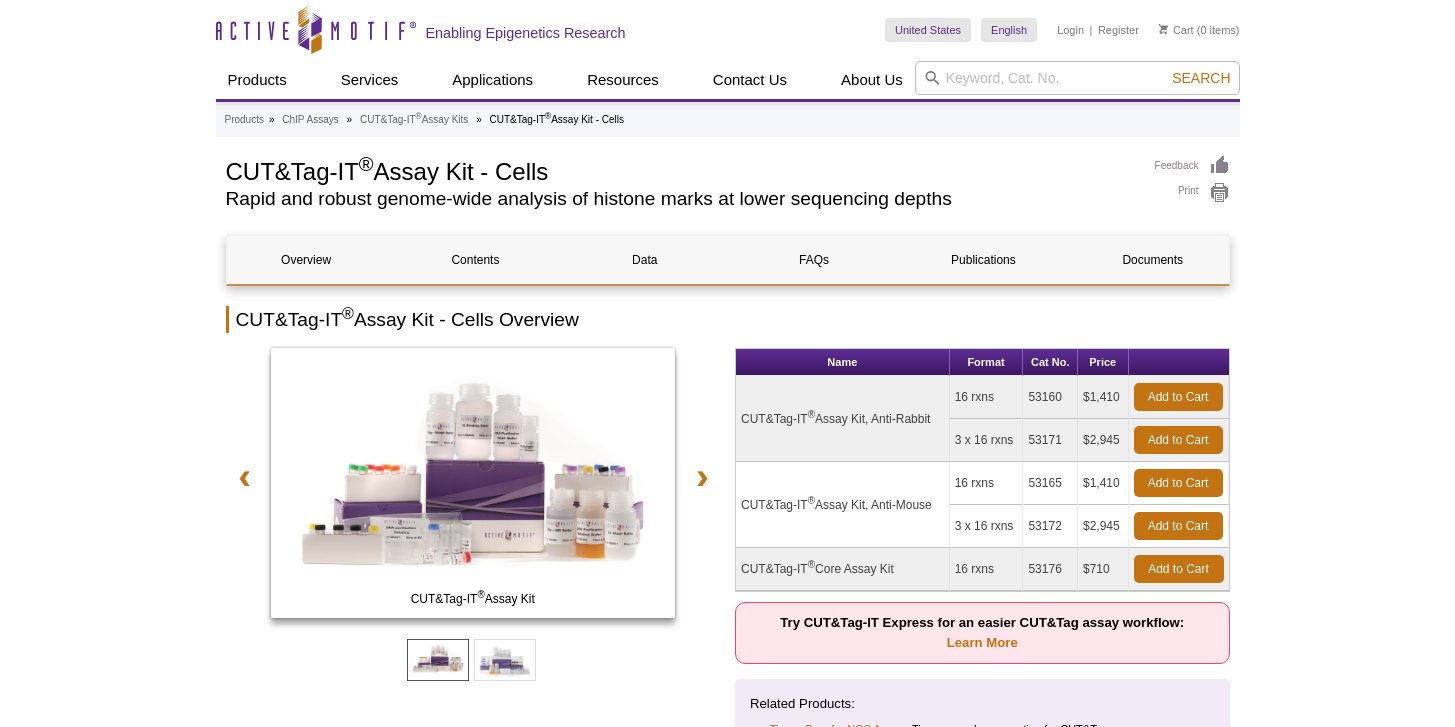 scroll, scrollTop: 0, scrollLeft: 0, axis: both 